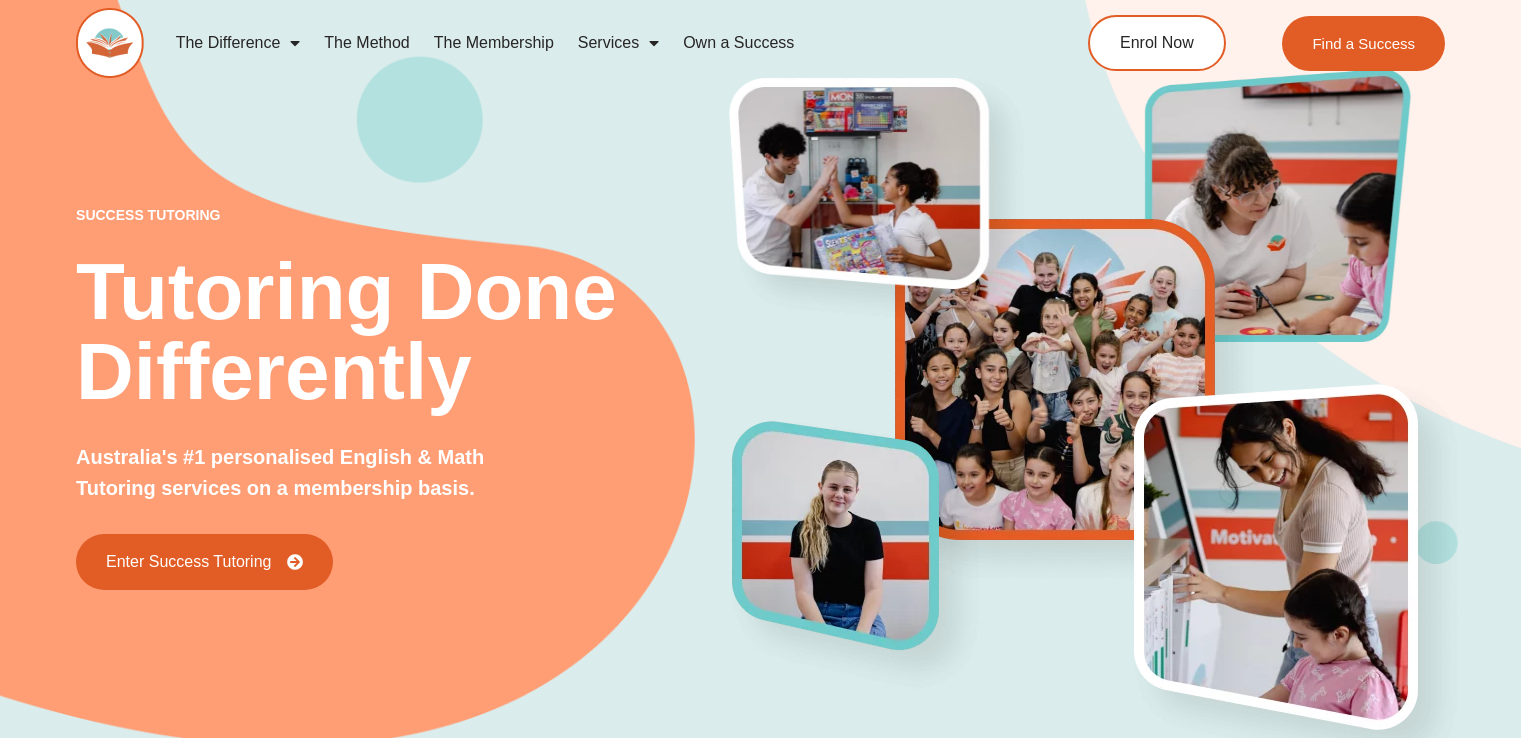 scroll, scrollTop: 681, scrollLeft: 0, axis: vertical 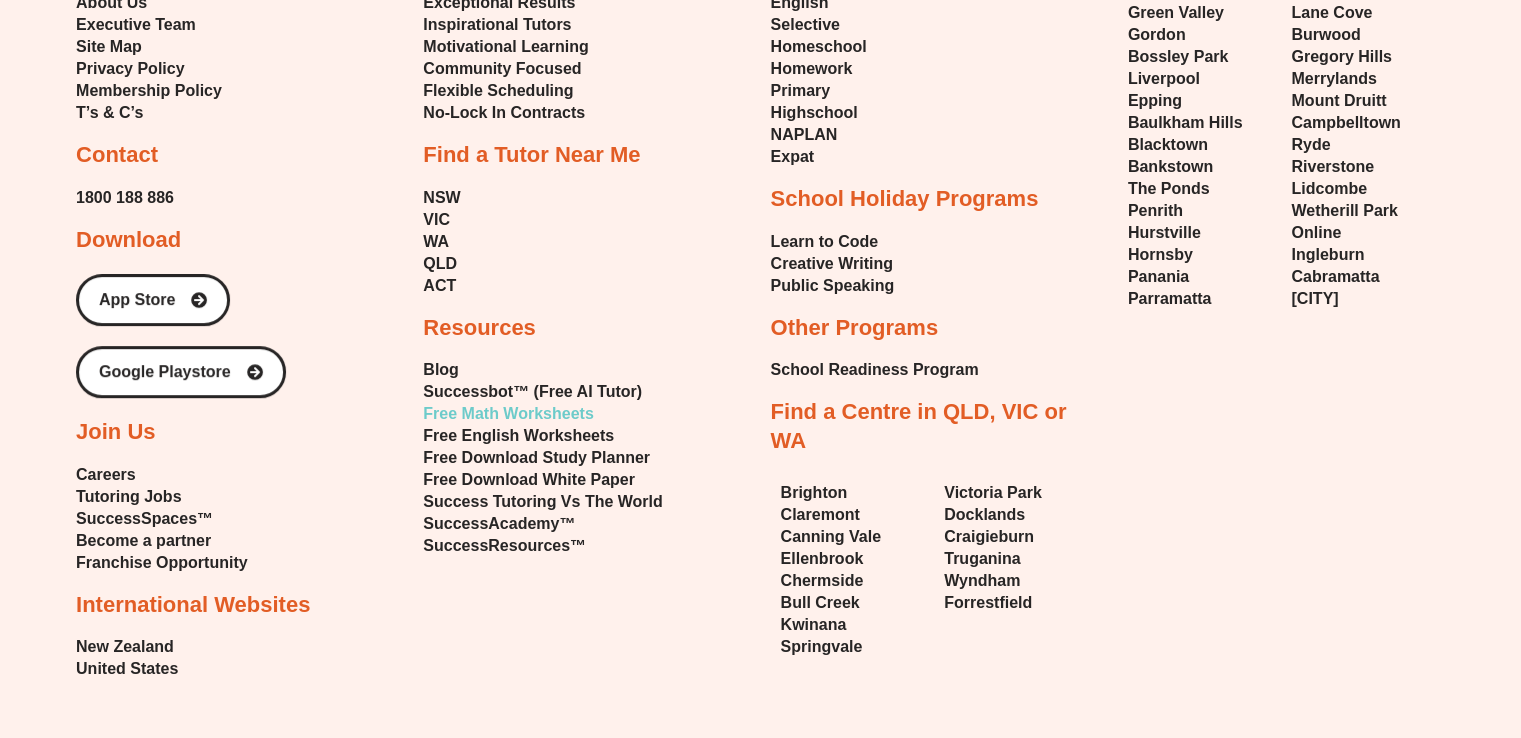 click on "Free Math Worksheets" at bounding box center (508, 414) 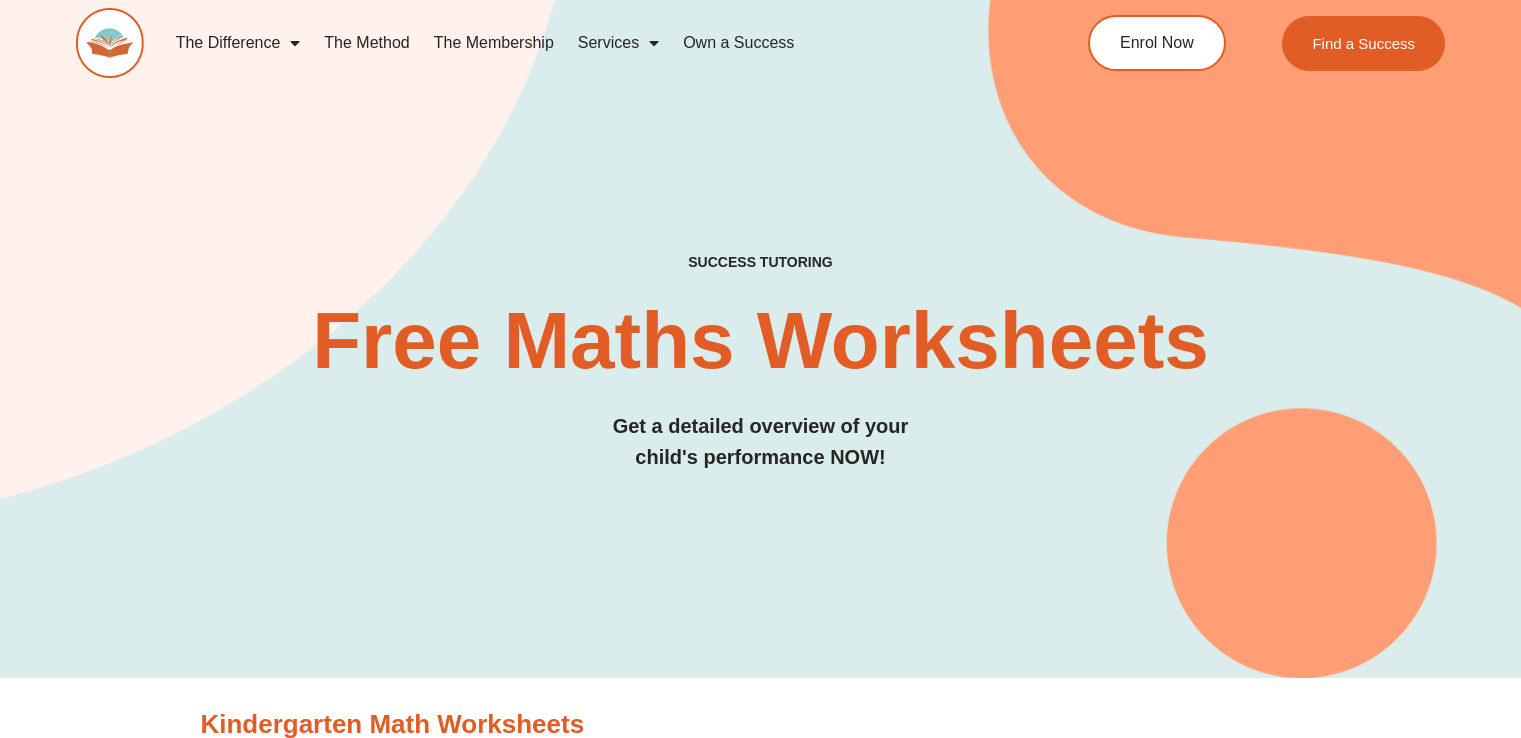 scroll, scrollTop: 0, scrollLeft: 0, axis: both 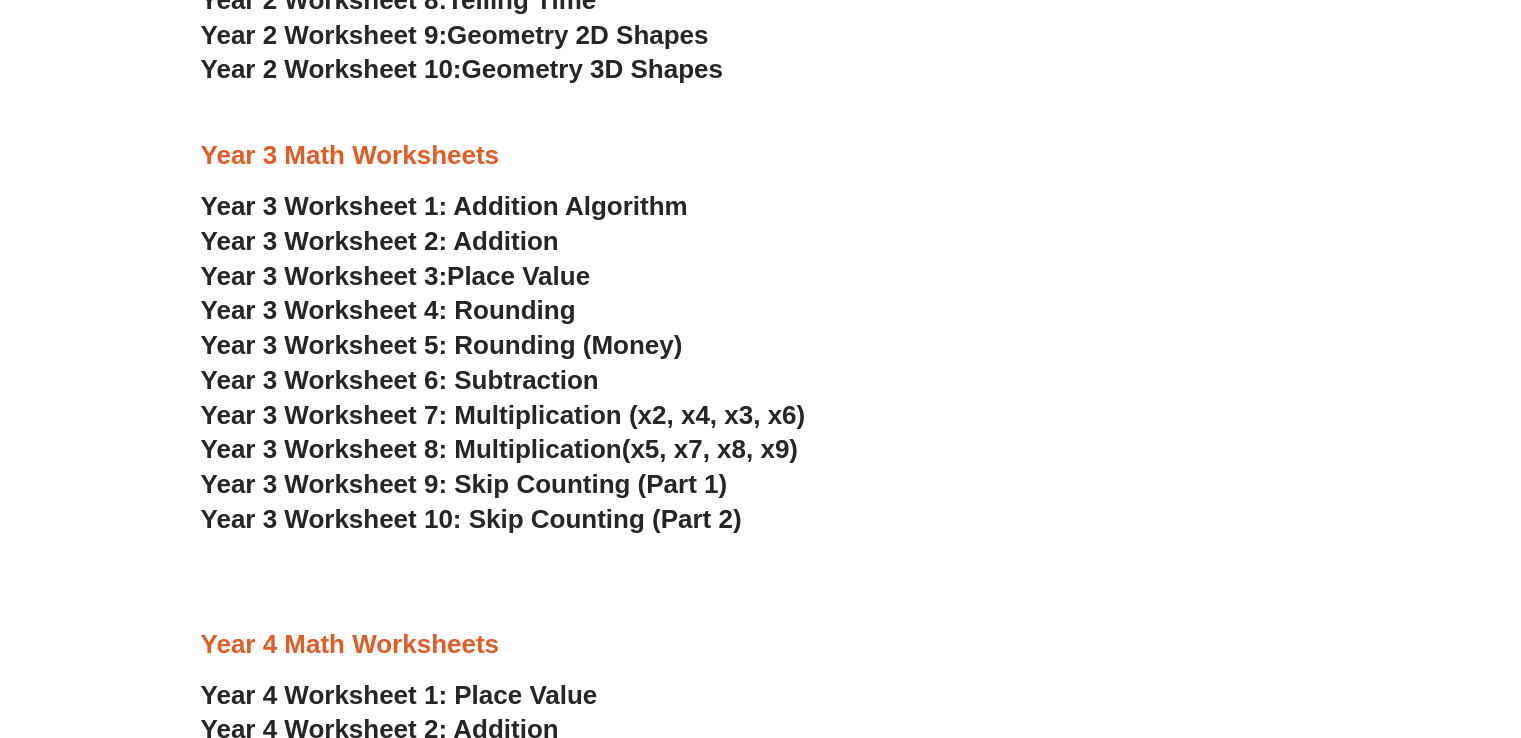 click on "Year 3 Worksheet 1: Addition Algorithm" at bounding box center [444, 206] 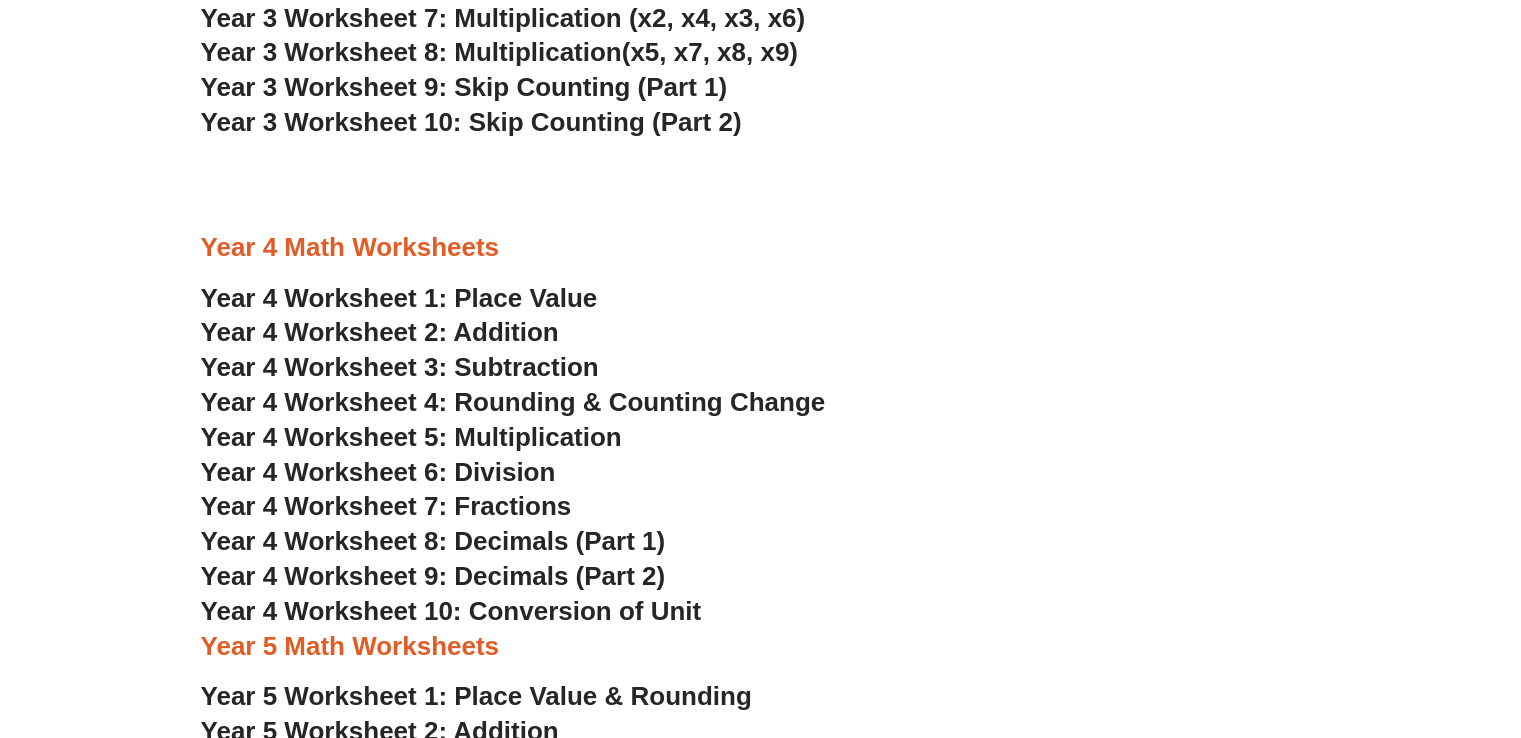 scroll, scrollTop: 2839, scrollLeft: 0, axis: vertical 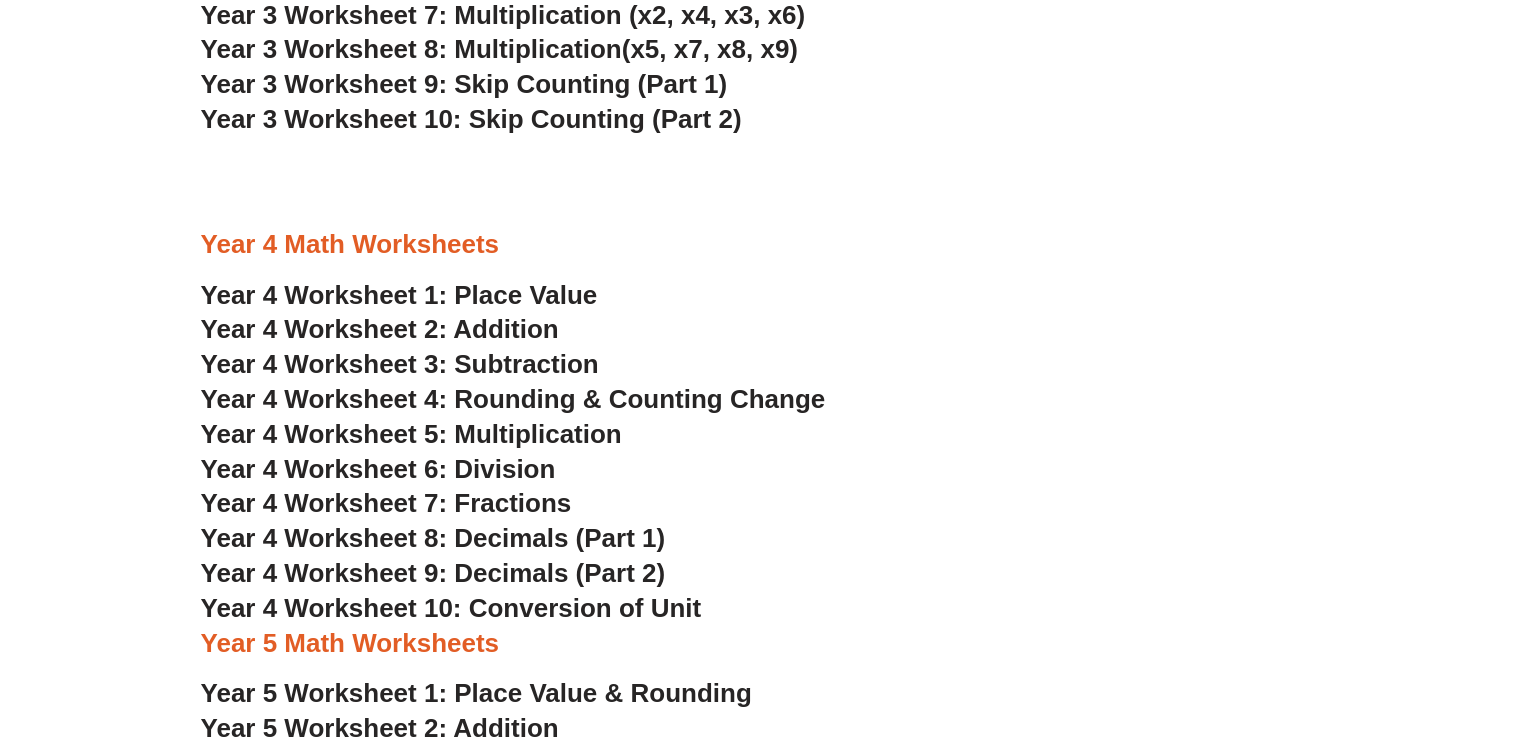 click on "Year 4 Math Worksheets
Year 4 Worksheet 1: Place Value
Year 4 Worksheet 2: Addition
Year 4 Worksheet 3: Subtraction
Year 4 Worksheet 4: Rounding & Counting Change
Year 4 Worksheet 5: Multiplication
Year 4 Worksheet 6: Division
Year 4 Worksheet 7: Fractions
Year 4 Worksheet 8: Decimals (Part 1)
Year 4 Worksheet 9: Decimals (Part 2)
Year 4 Worksheet 10: Conversion of Unit
Year 5 Math Worksheets
Year 5 Worksheet 1: Place Value & Rounding
Year 5 Worksheet 2: Addition" at bounding box center (760, 851) 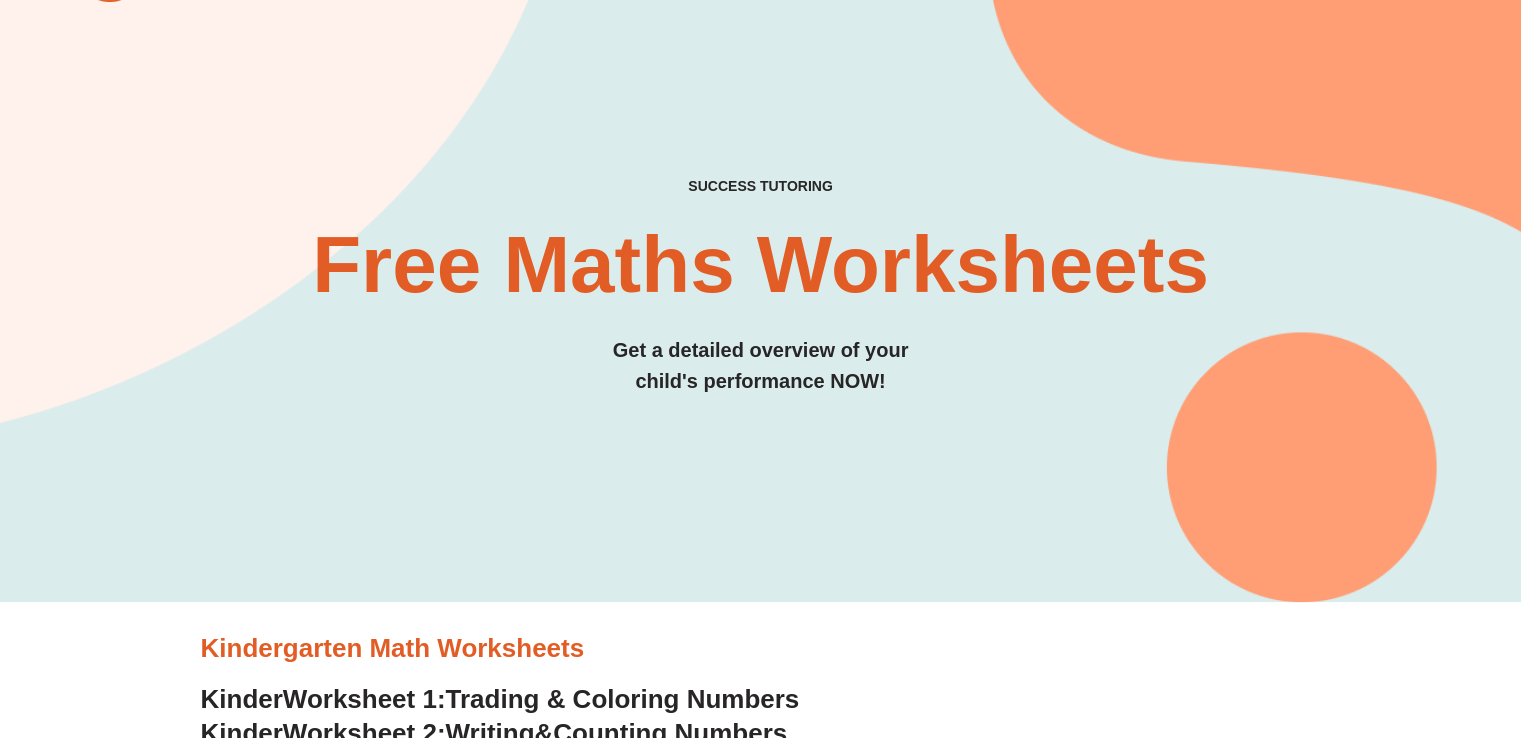 scroll, scrollTop: 0, scrollLeft: 0, axis: both 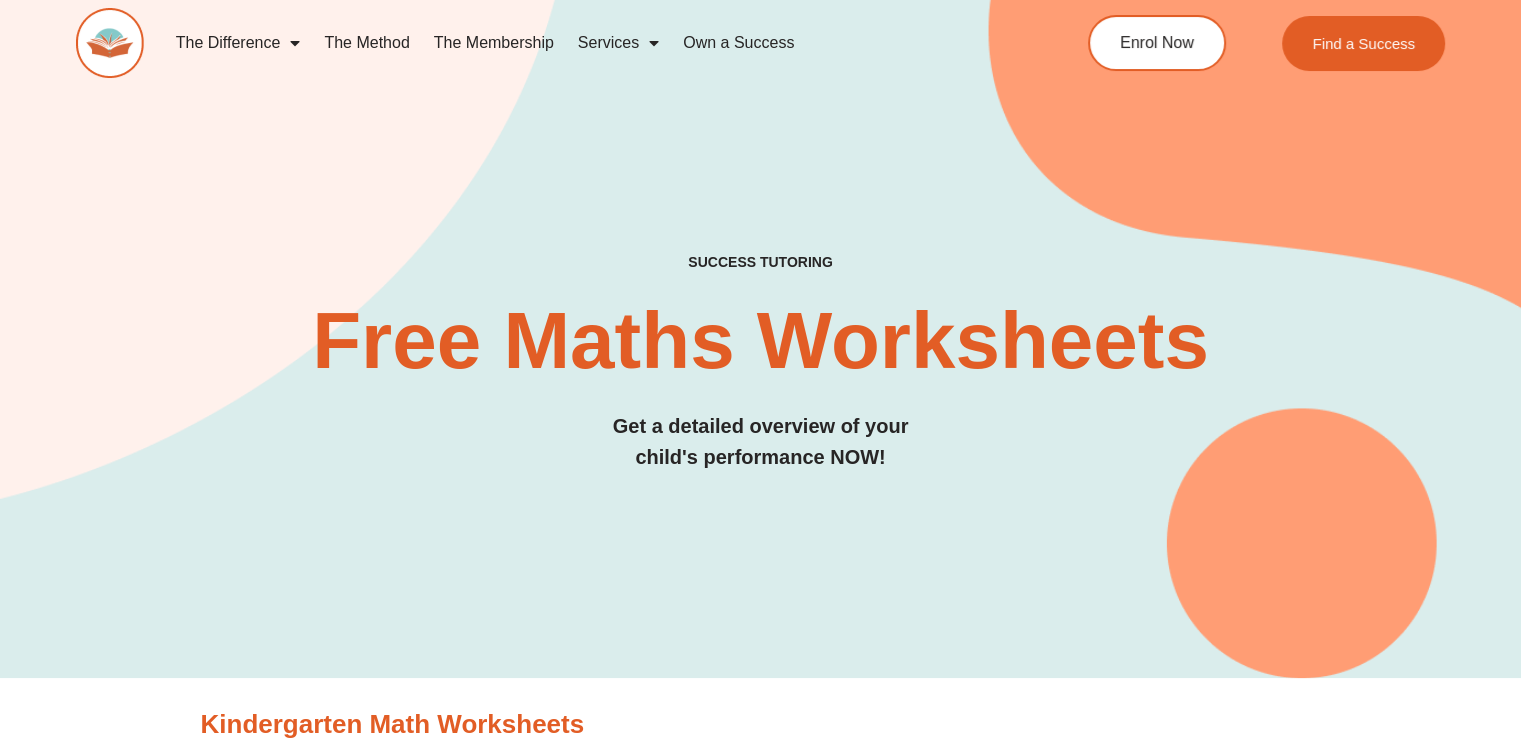 click at bounding box center (110, 43) 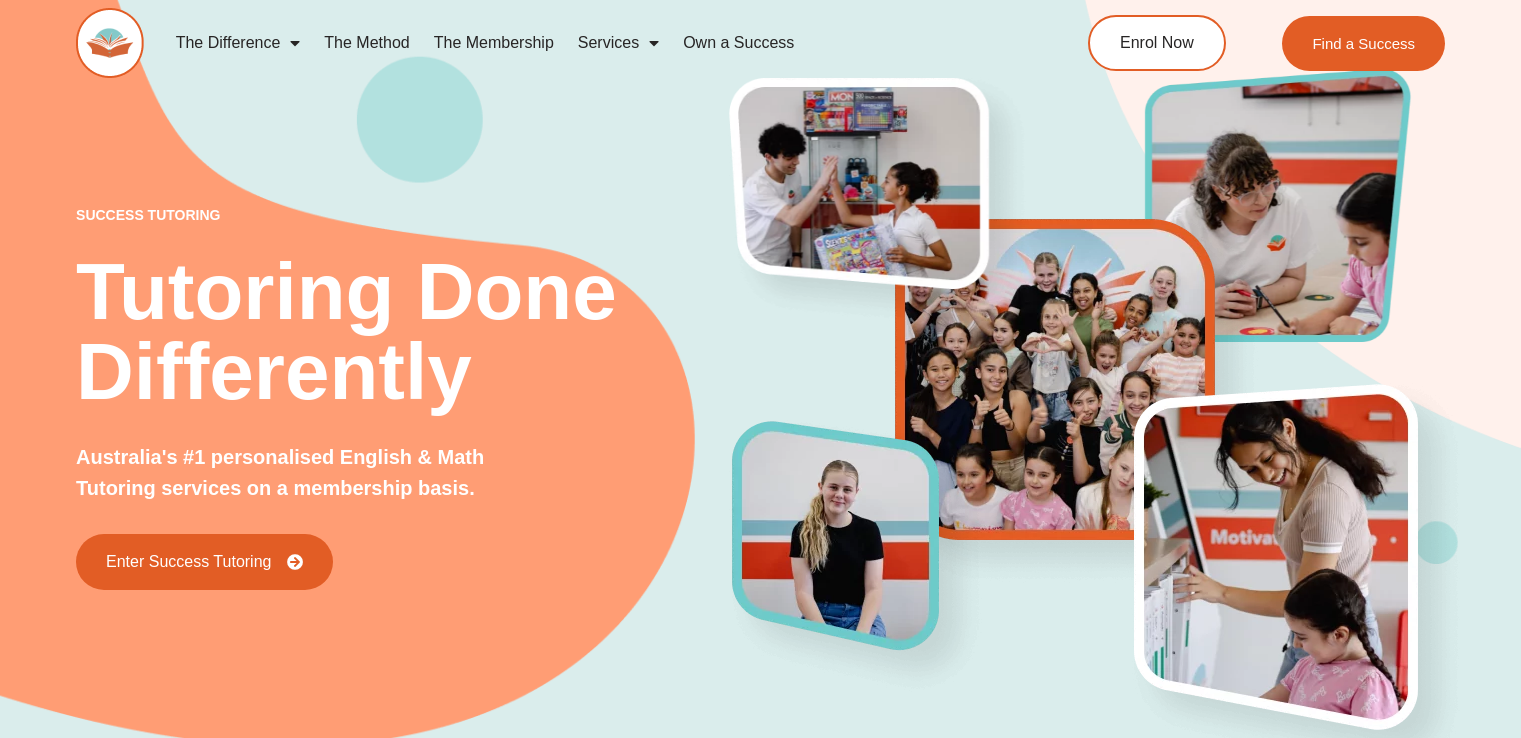 scroll, scrollTop: 0, scrollLeft: 0, axis: both 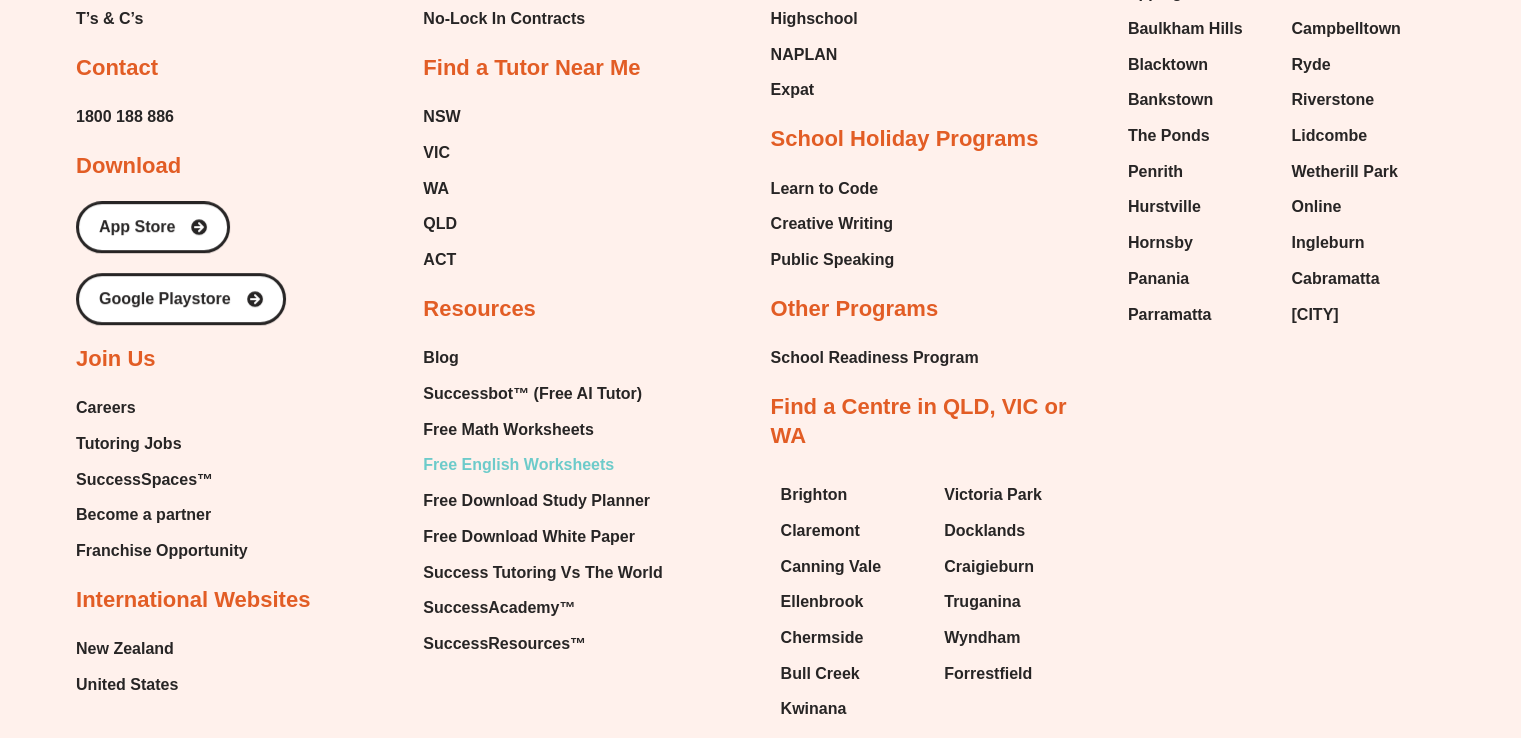 click on "Free English Worksheets" at bounding box center (518, 465) 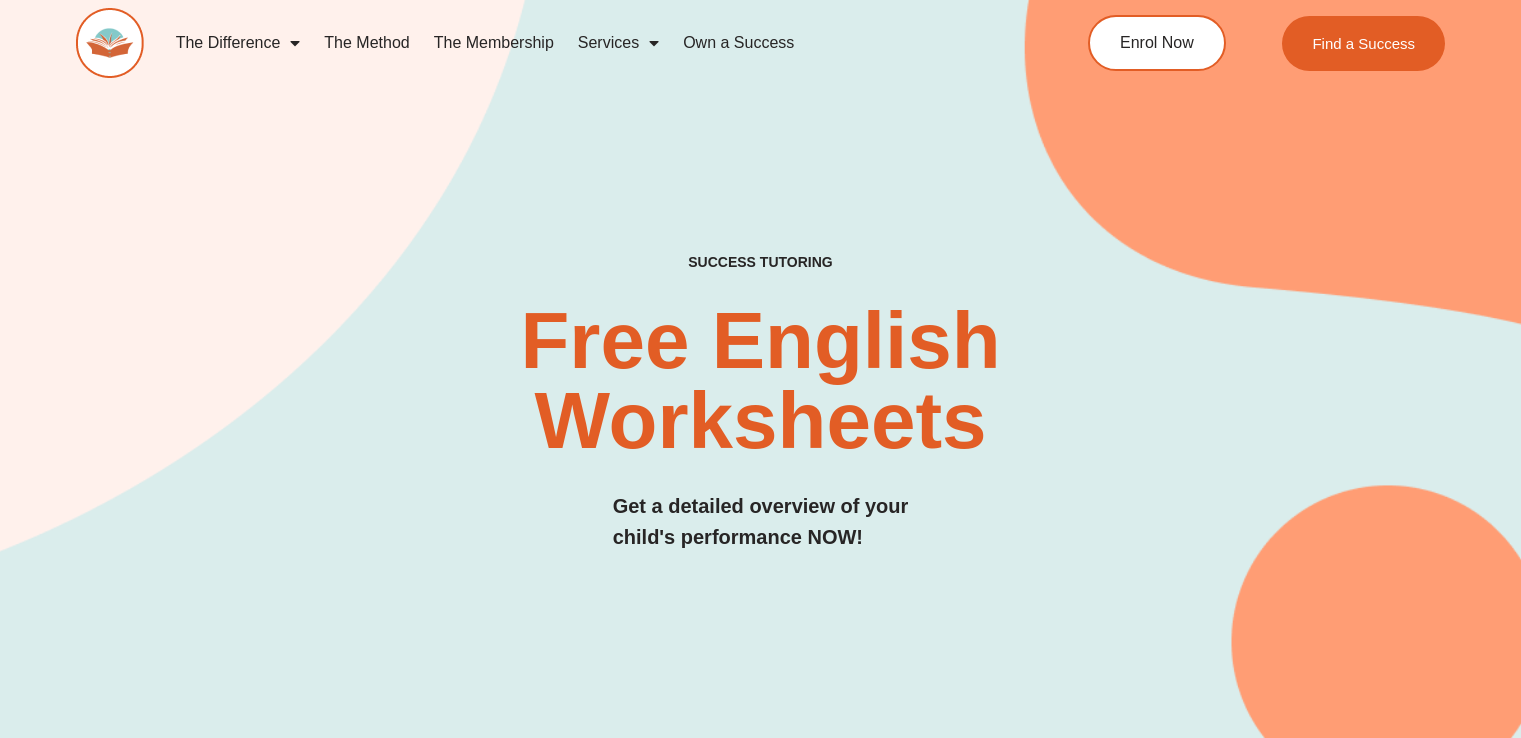 scroll, scrollTop: 0, scrollLeft: 0, axis: both 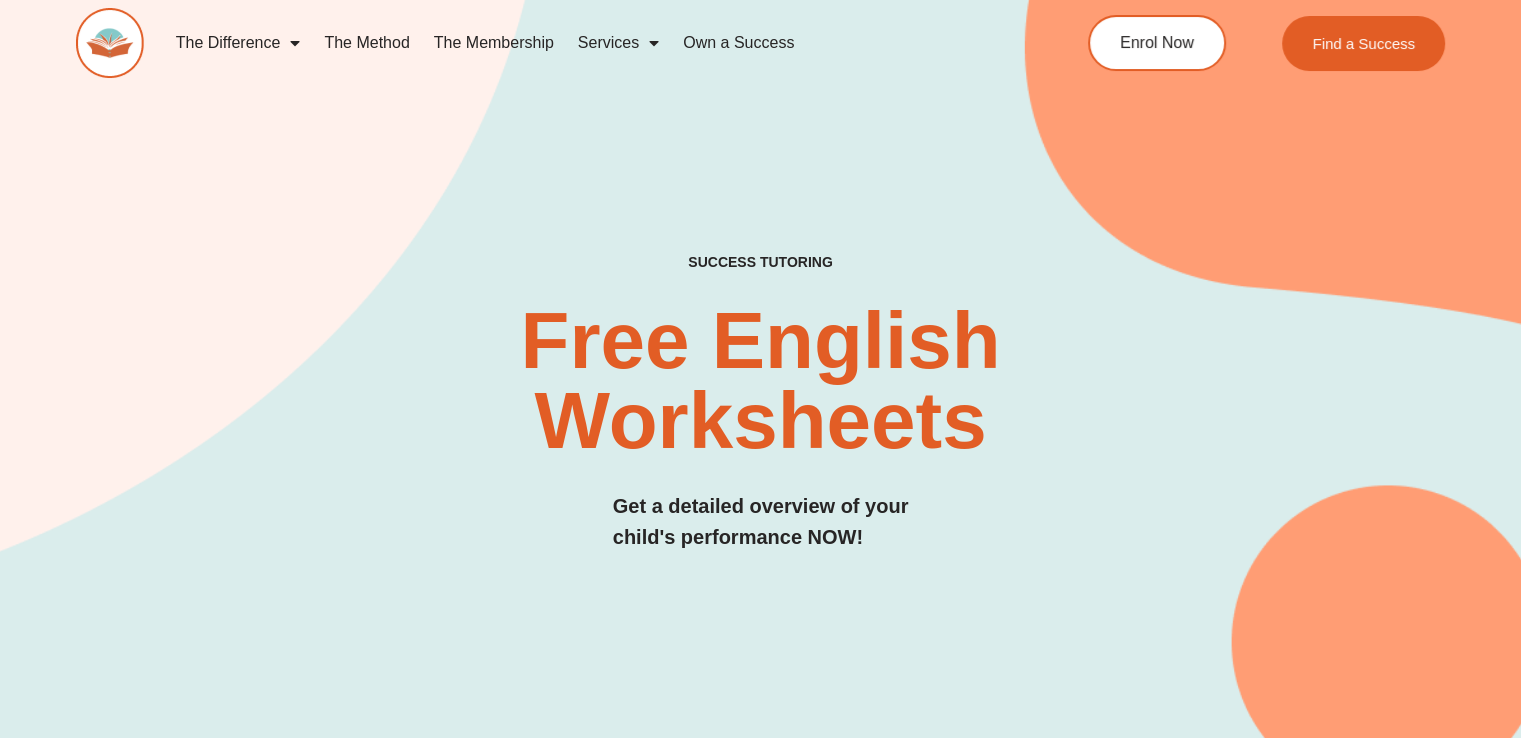 click on "Free English Worksheets​" at bounding box center [760, 381] 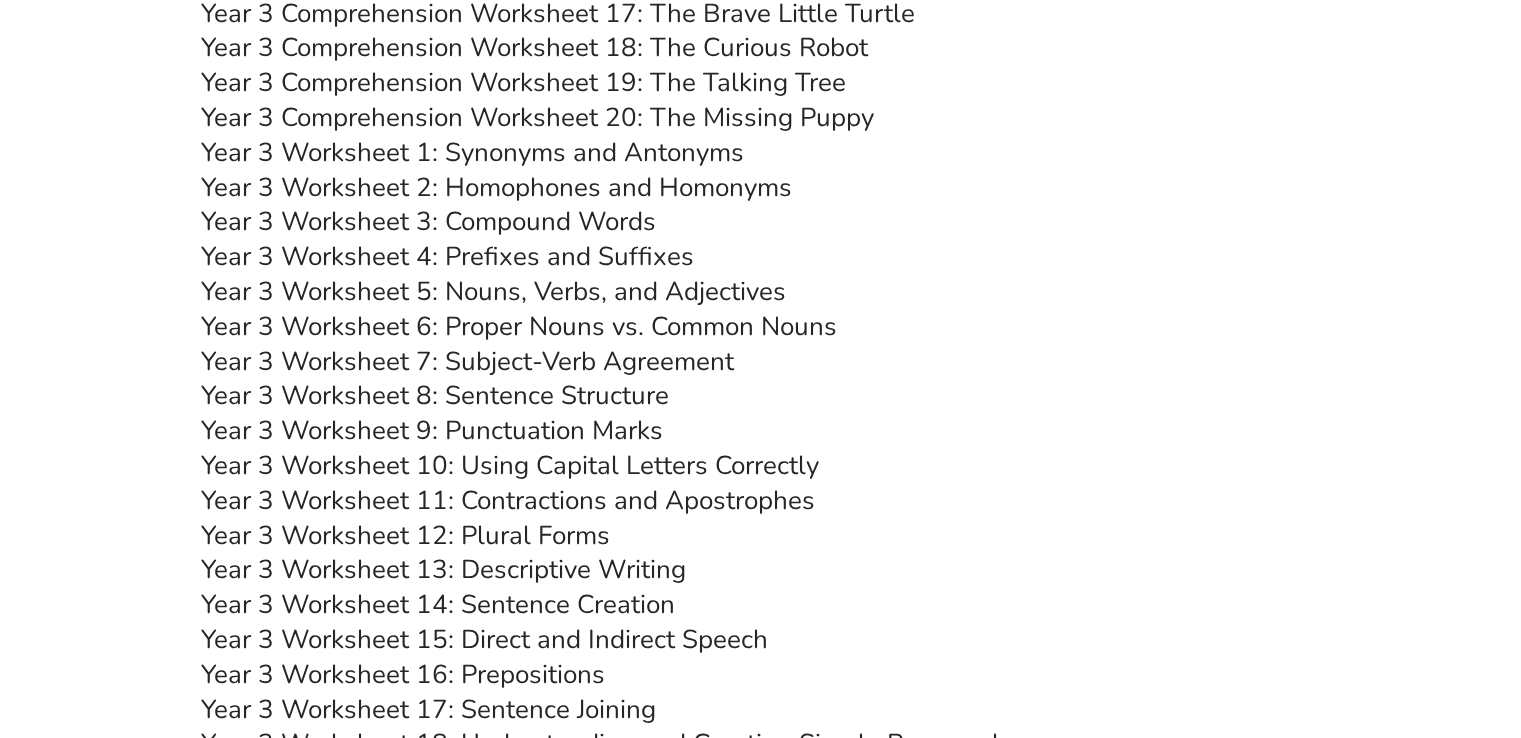 scroll, scrollTop: 6360, scrollLeft: 0, axis: vertical 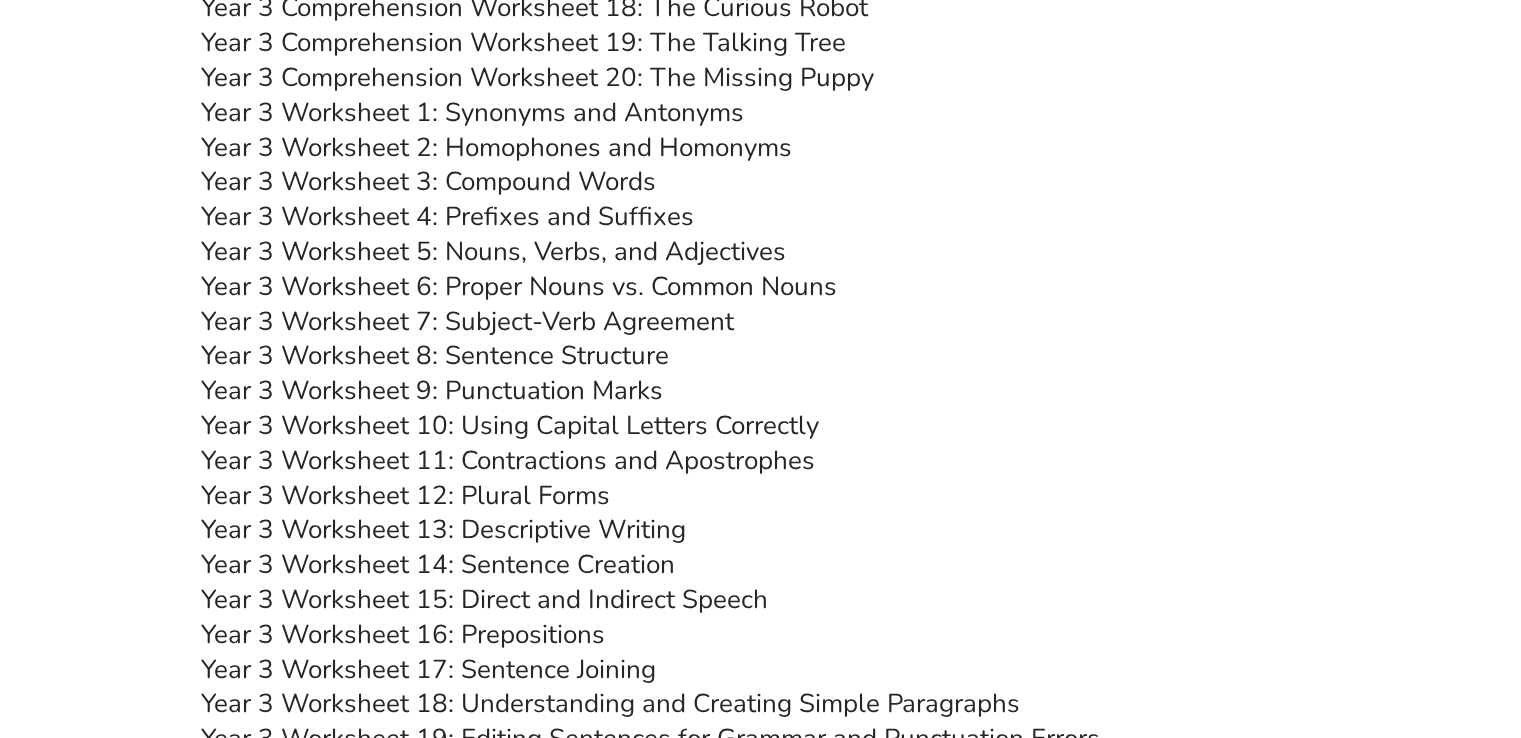 click on "Year 3 Worksheet 1: Synonyms and Antonyms" at bounding box center [472, 112] 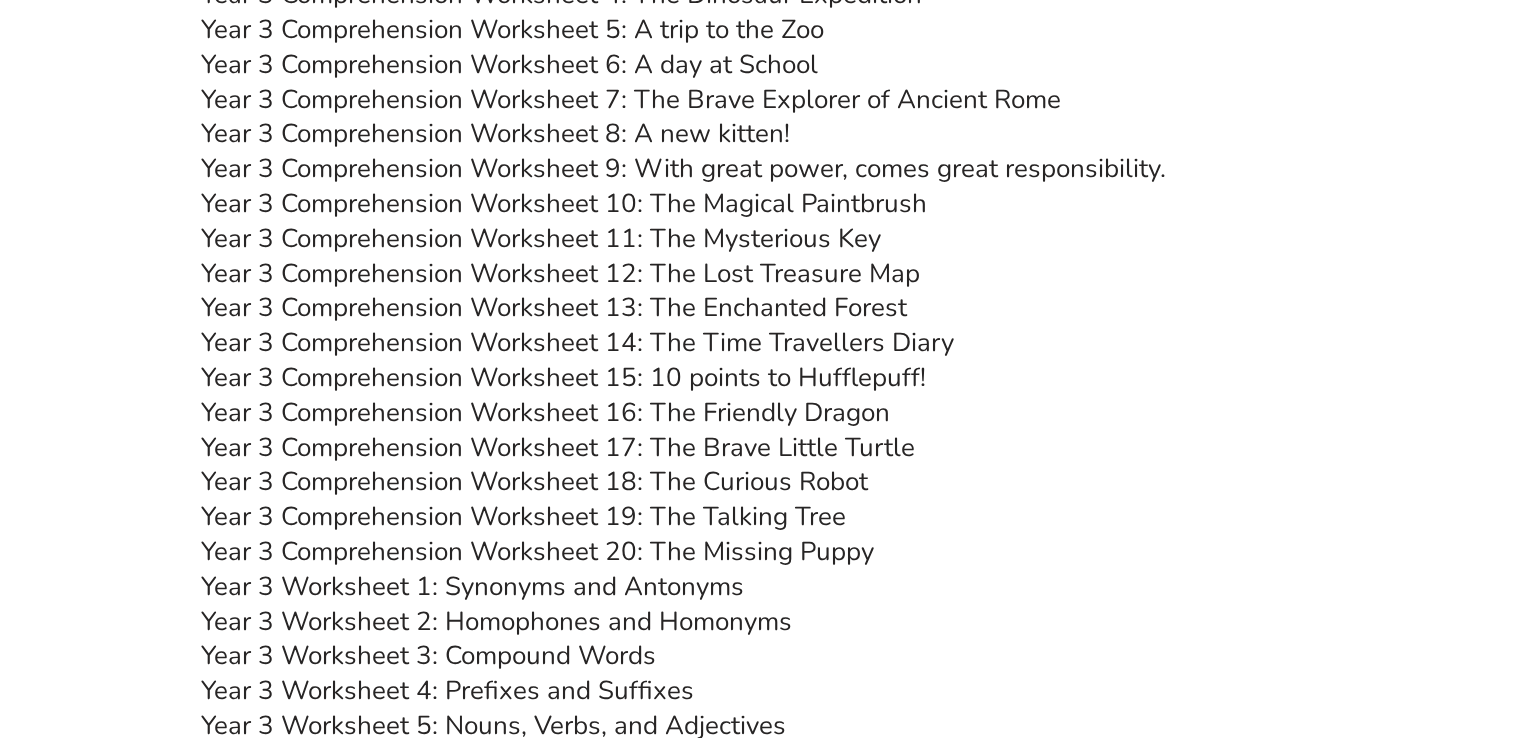 scroll, scrollTop: 5720, scrollLeft: 0, axis: vertical 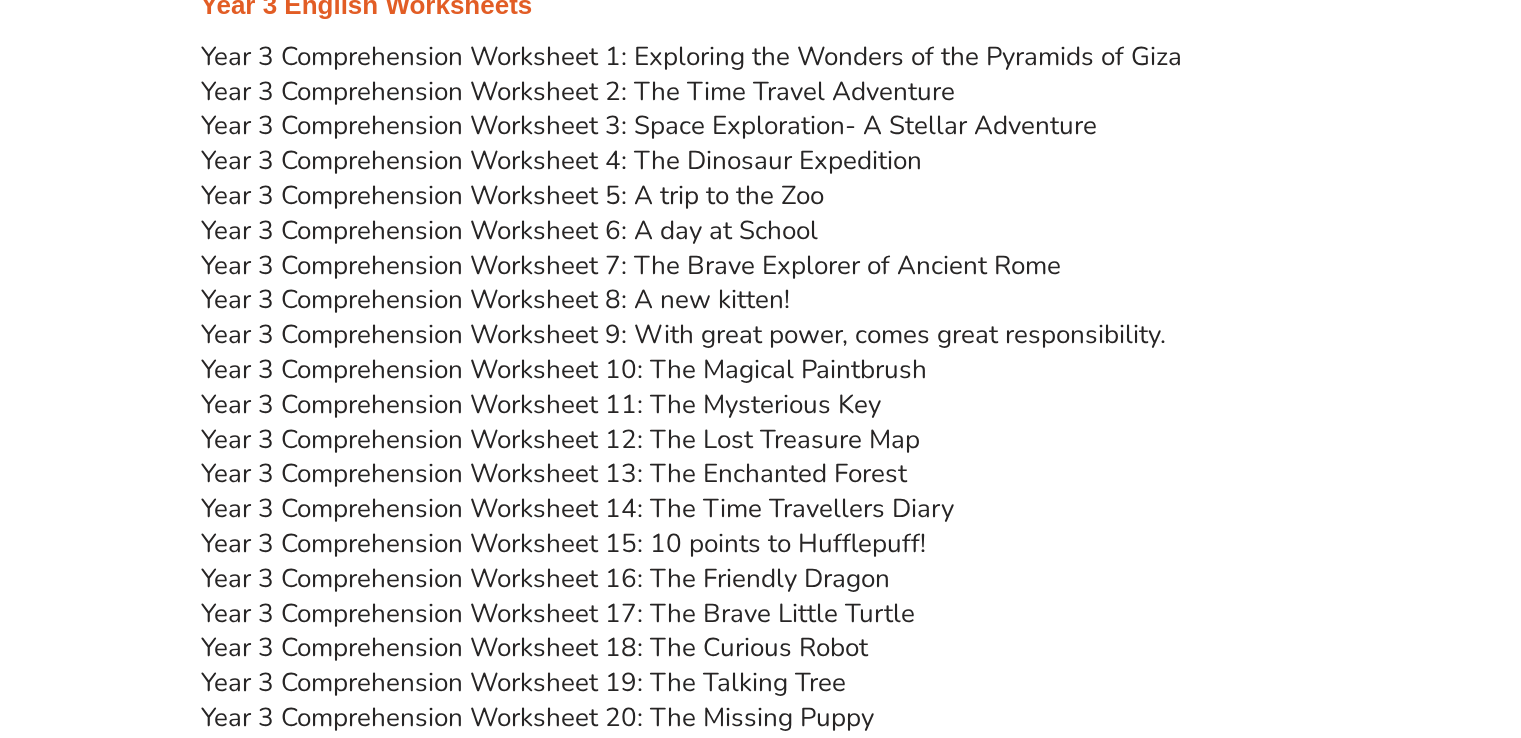 click on "Year 3 Comprehension Worksheet 1: Exploring the Wonders of the Pyramids of Giza" at bounding box center (691, 56) 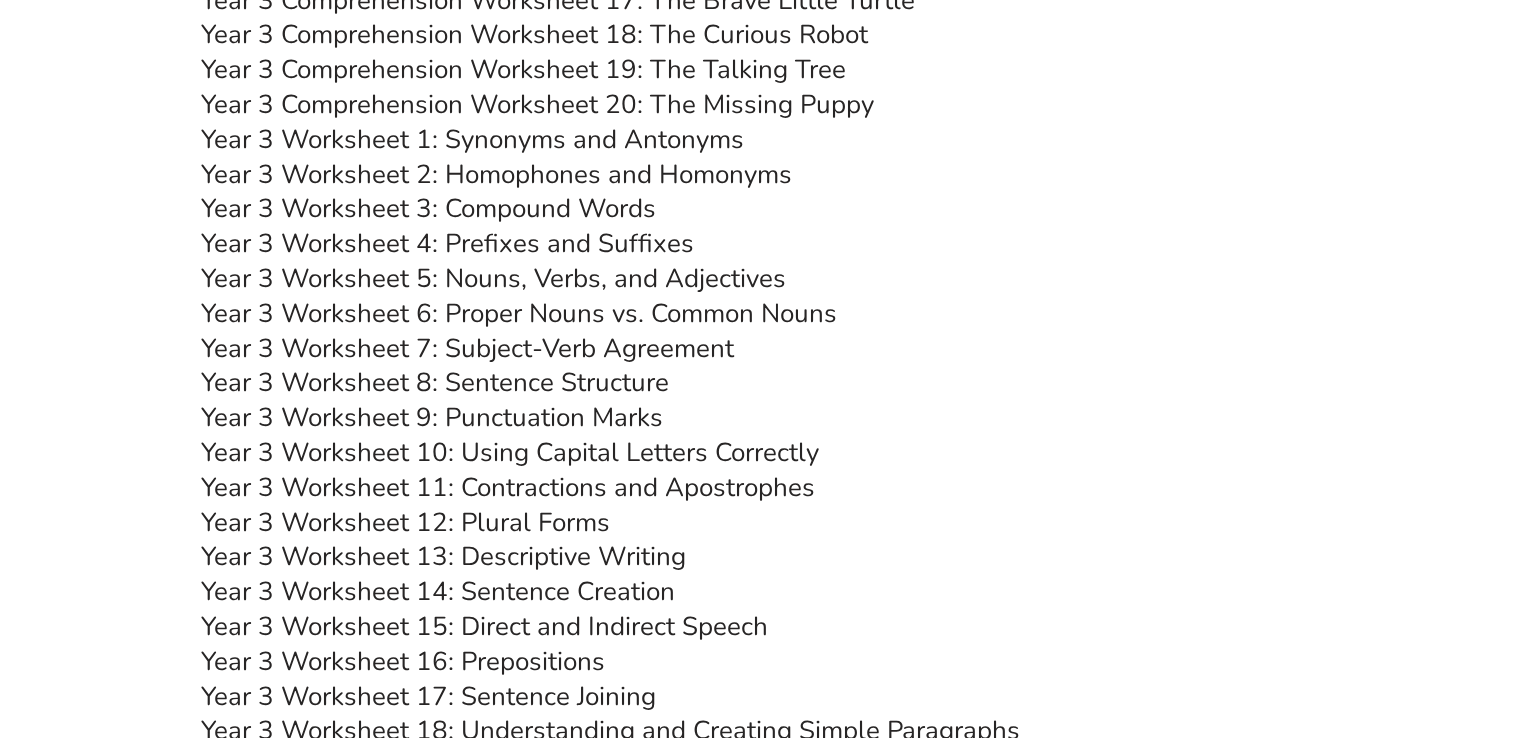 scroll, scrollTop: 6360, scrollLeft: 0, axis: vertical 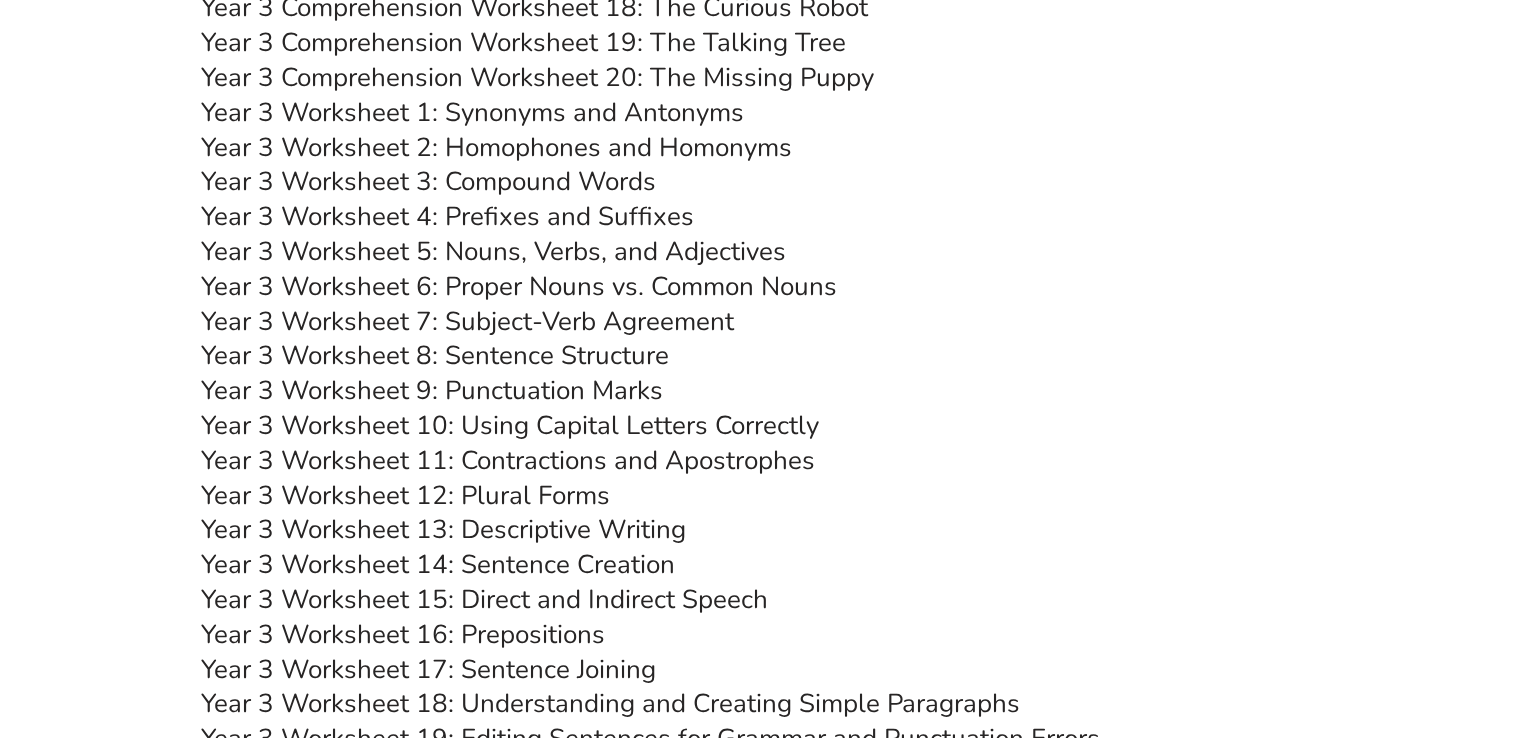 click on "Year 3 Worksheet 9: Punctuation Marks" at bounding box center [432, 390] 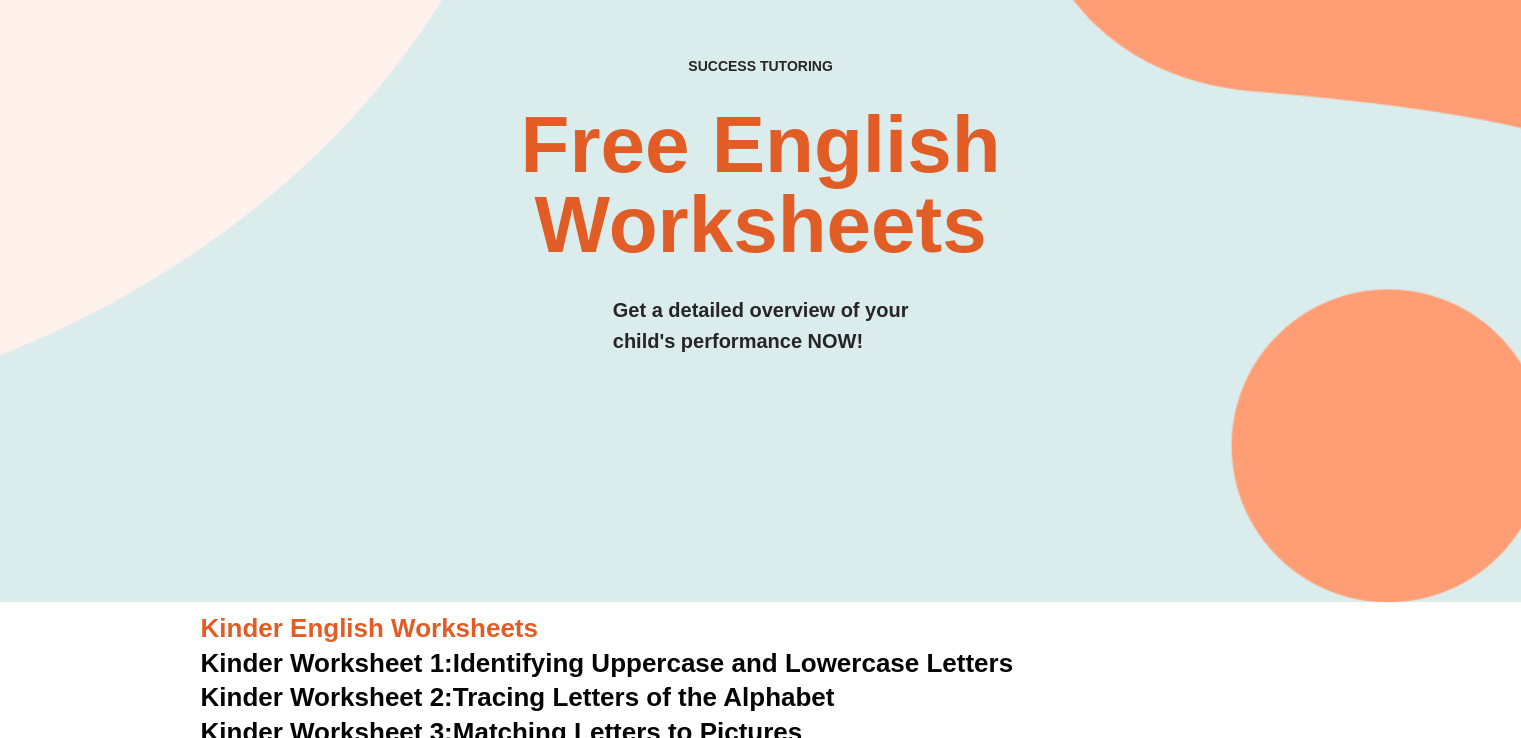 scroll, scrollTop: 0, scrollLeft: 0, axis: both 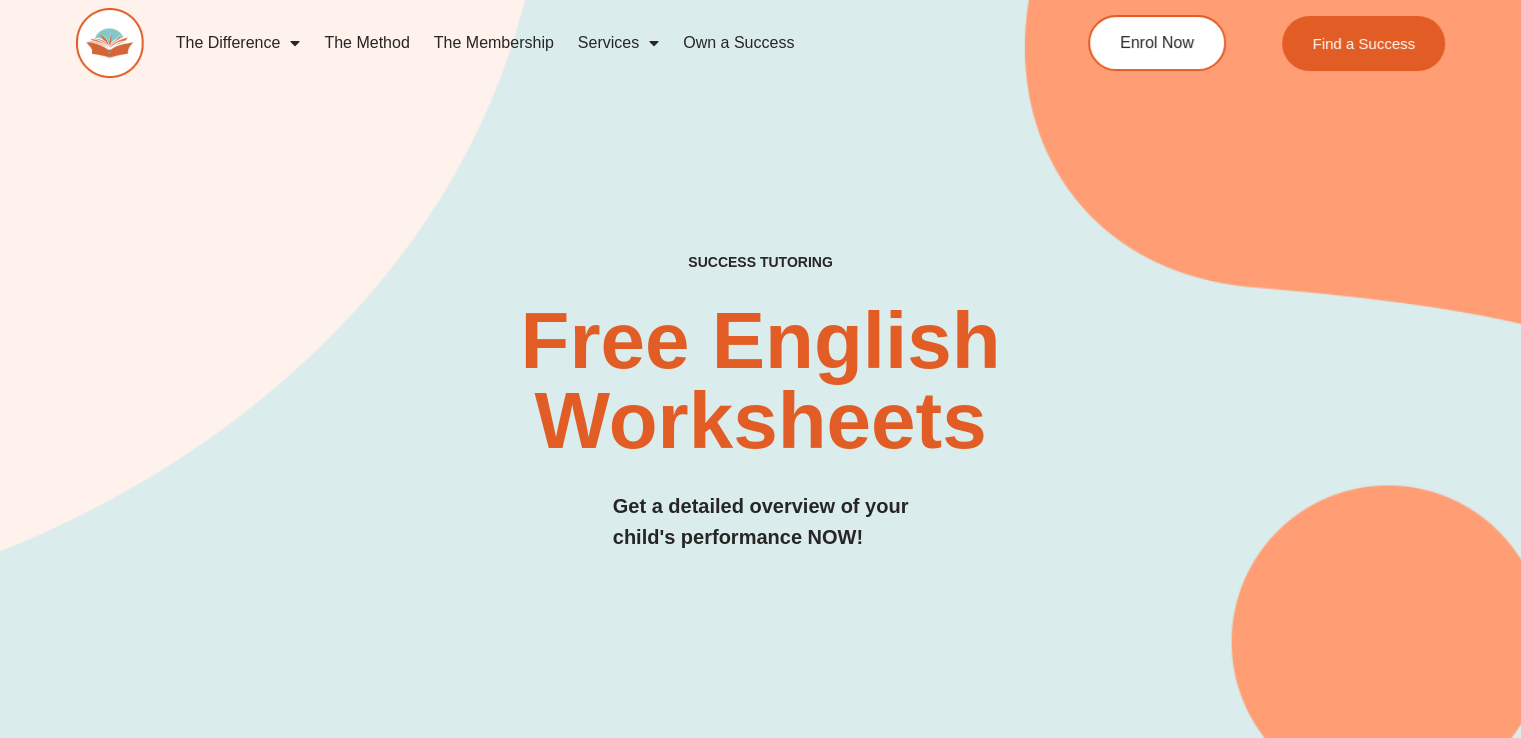 click at bounding box center (110, 43) 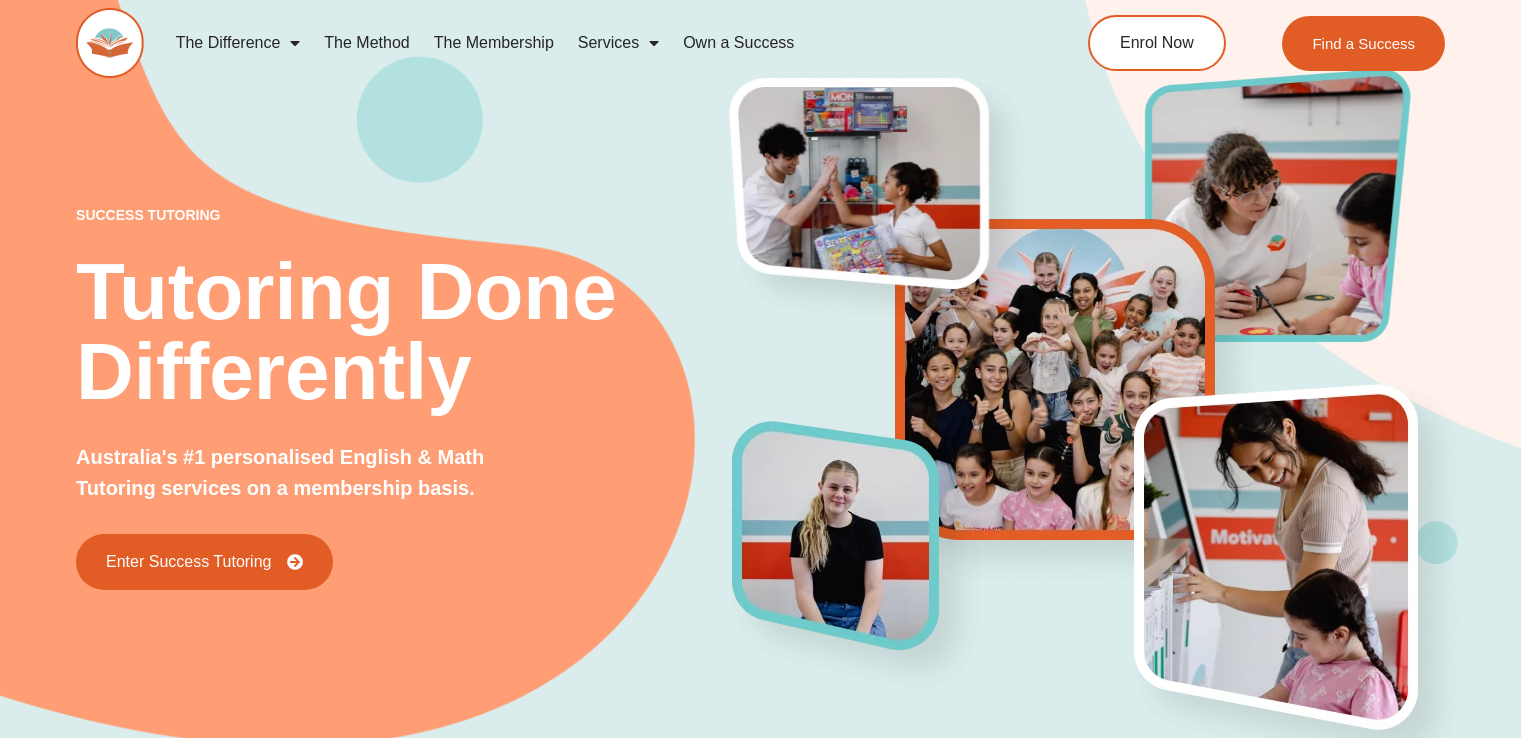 scroll, scrollTop: 0, scrollLeft: 0, axis: both 